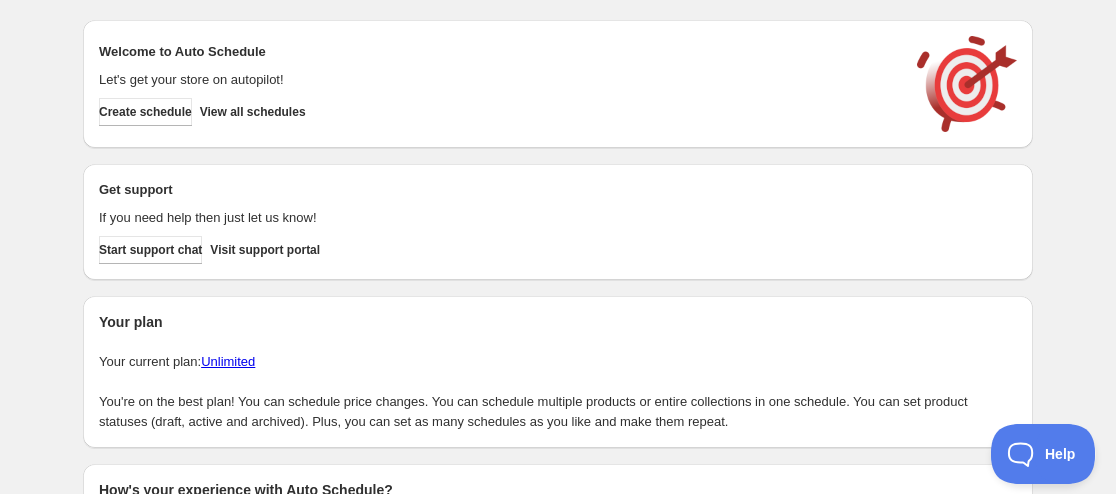 scroll, scrollTop: 0, scrollLeft: 0, axis: both 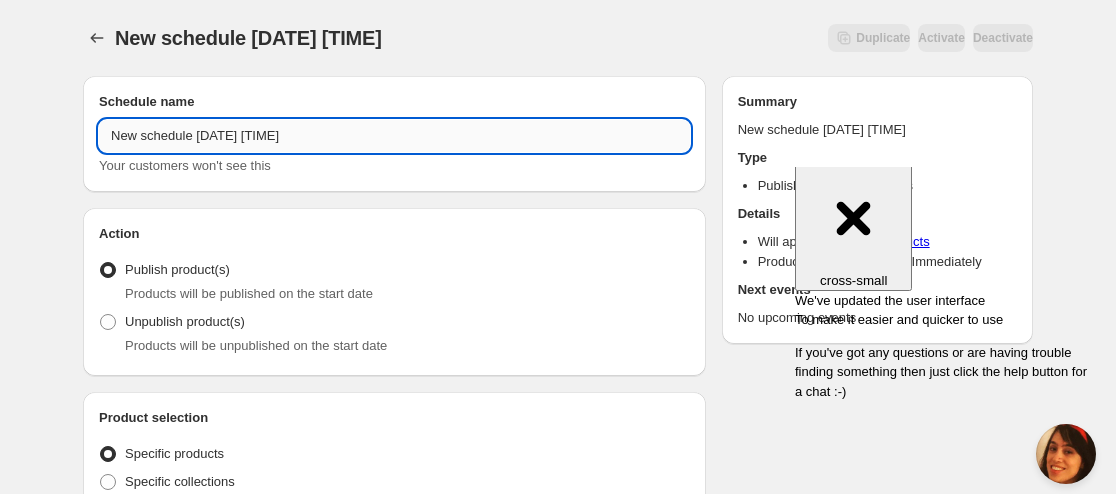 click on "New schedule [DATE] [TIME]" at bounding box center (394, 136) 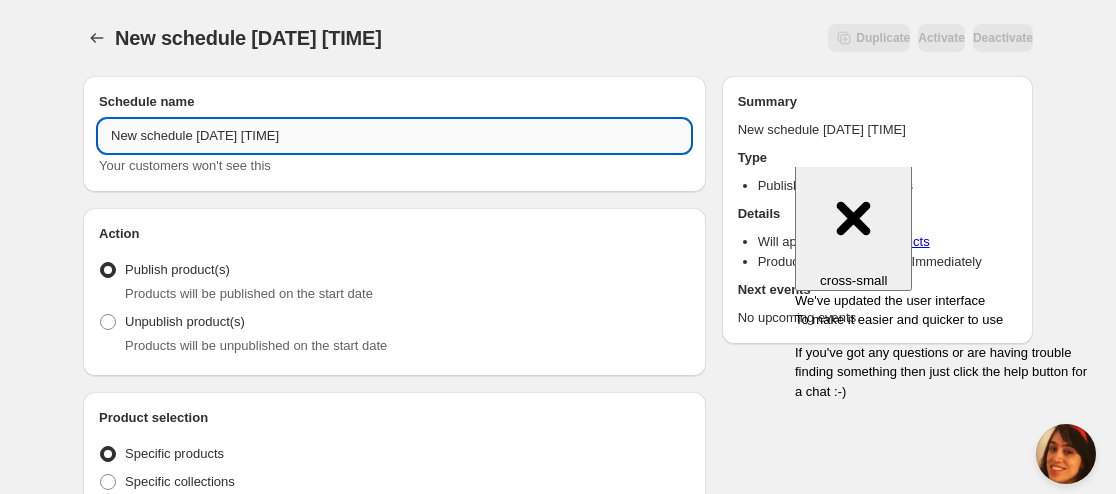 click on "New schedule [DATE] [TIME]" at bounding box center [394, 136] 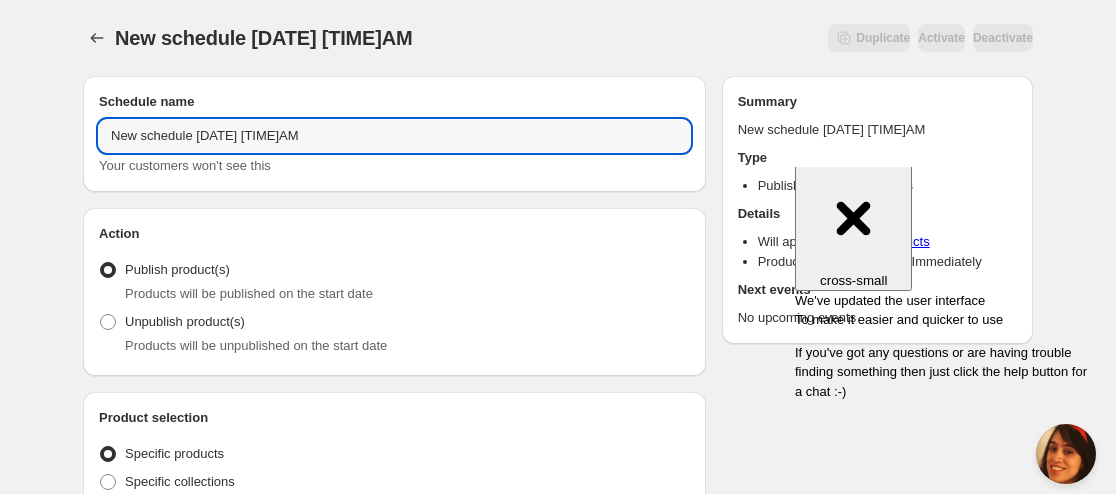 click on "New schedule [DATE] [TIME]. This page is ready New schedule [DATE] [TIME] Duplicate Activate Deactivate More actions Duplicate Activate Deactivate" at bounding box center [558, 38] 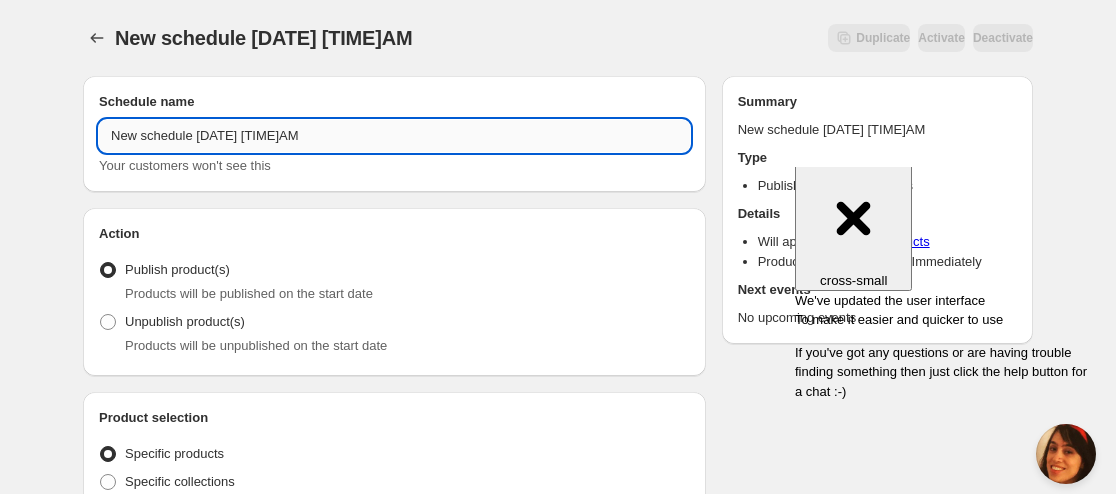 click on "New schedule [DATE] [TIME]AM" at bounding box center (394, 136) 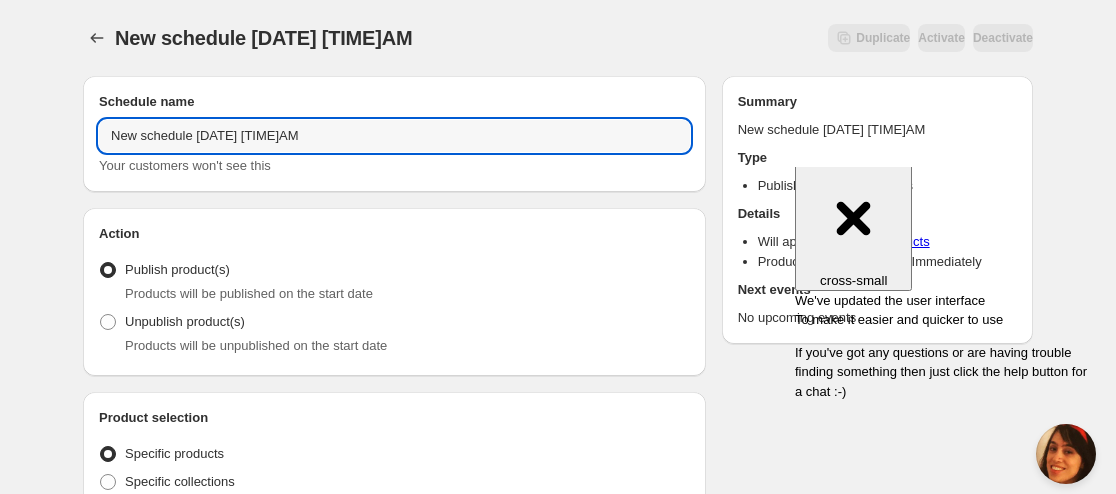 drag, startPoint x: 192, startPoint y: 143, endPoint x: 20, endPoint y: 141, distance: 172.01163 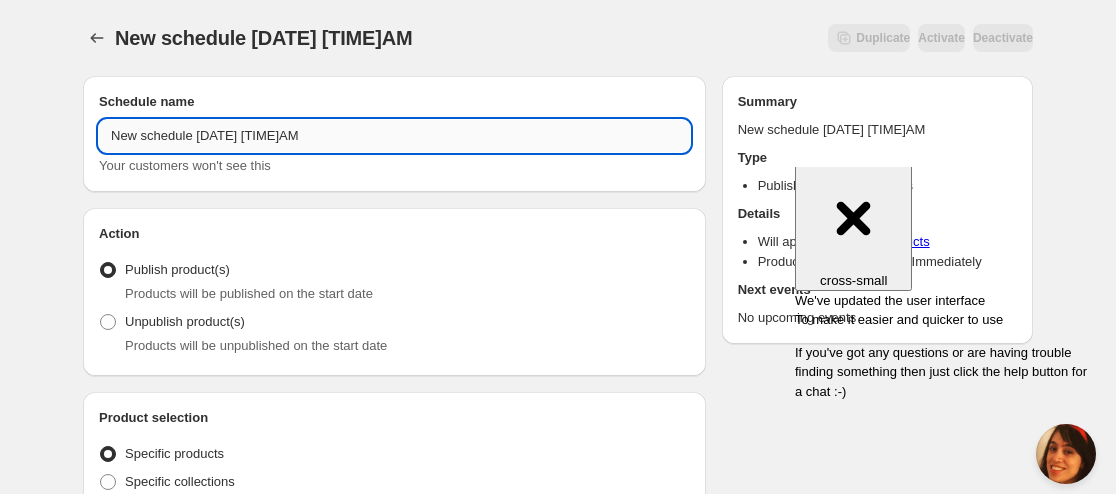 click on "New schedule [DATE] [TIME]AM" at bounding box center (394, 136) 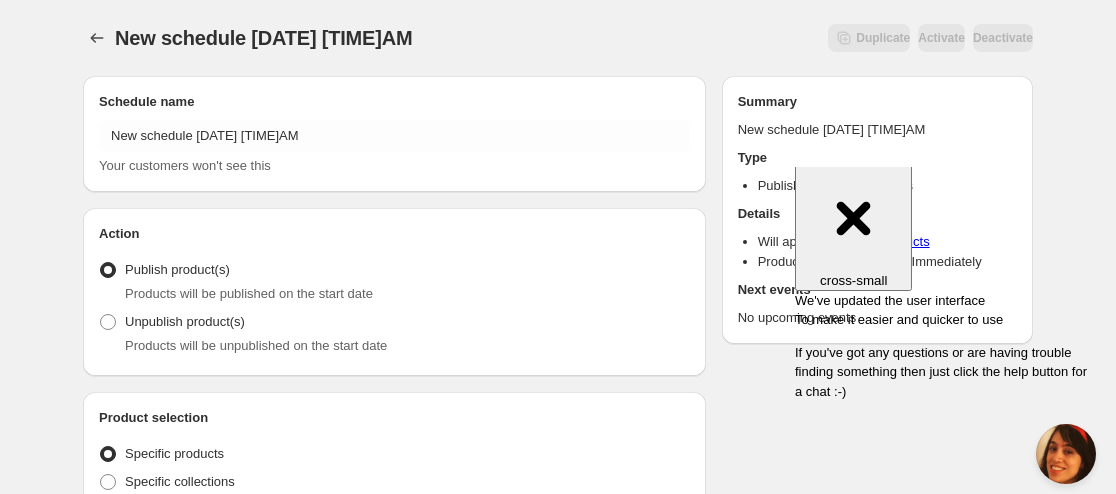 click on "Schedule name New schedule [DATE] [TIME]AM Your customers won't see this Action Action Publish product(s) Products will be published on the start date Unpublish product(s) Products will be unpublished on the start date Product selection Entity type Specific products Specific collections Specific tags Specific vendors Browse Active dates Active Date Type Start immediately Schedule will run shortly after you save the schedule Set start date Schedule will run at a date you set in the future Set end date Repeating Repeating Ok Cancel Every 1 Date range Days Weeks Months Years Days Ends Never On specific date After a number of occurances Tags Add/remove tags to products for the duration of the schedule Countdown timer Show a countdown timer on the product page The countdown timer will show the time remaining until the end of the schedule. Remember to add the Countdown Timer block to your theme and configure it to your liking. Open theme editor Anything else? Sales channel Ignore products with status" at bounding box center [394, 757] 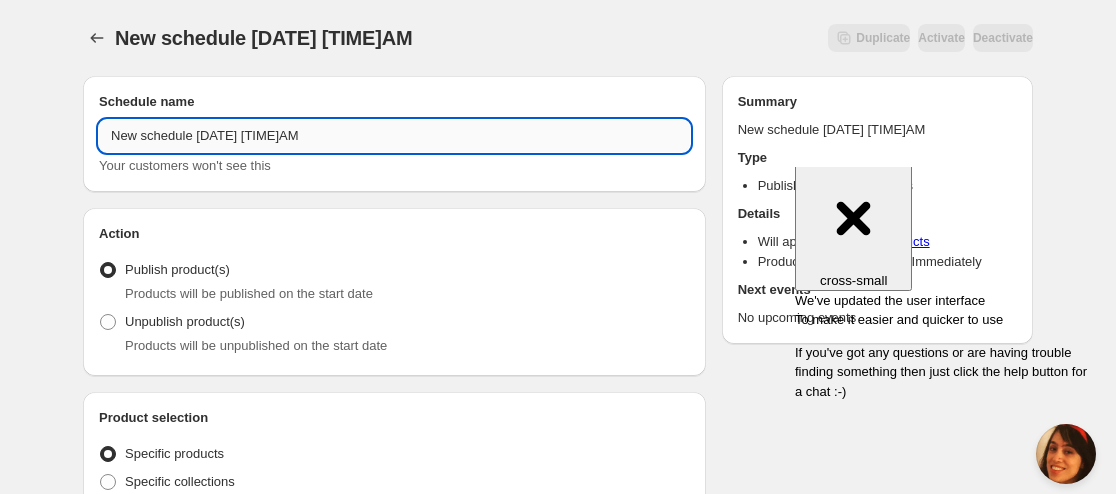 click on "New schedule [DATE] [TIME]AM" at bounding box center [394, 136] 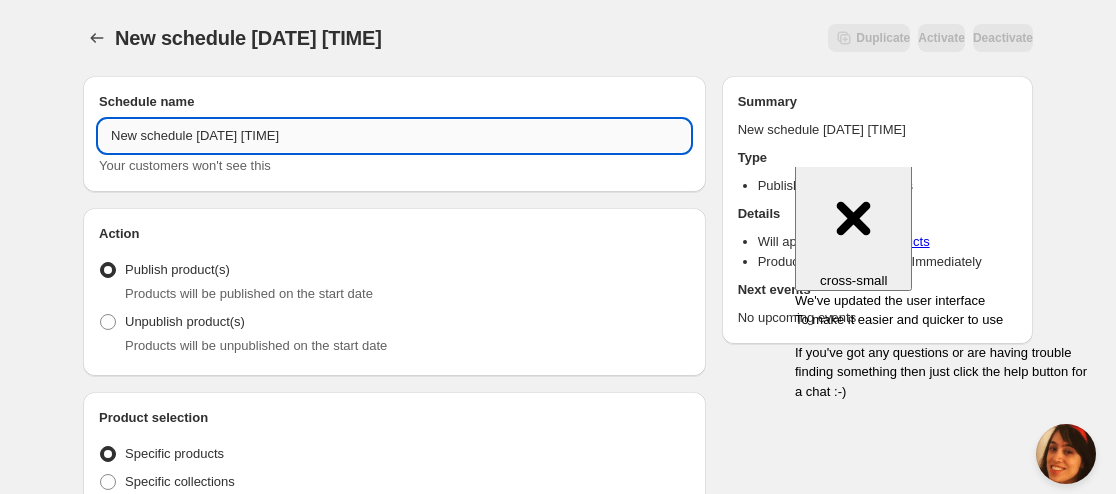 click on "New schedule [DATE] [TIME]" at bounding box center [394, 136] 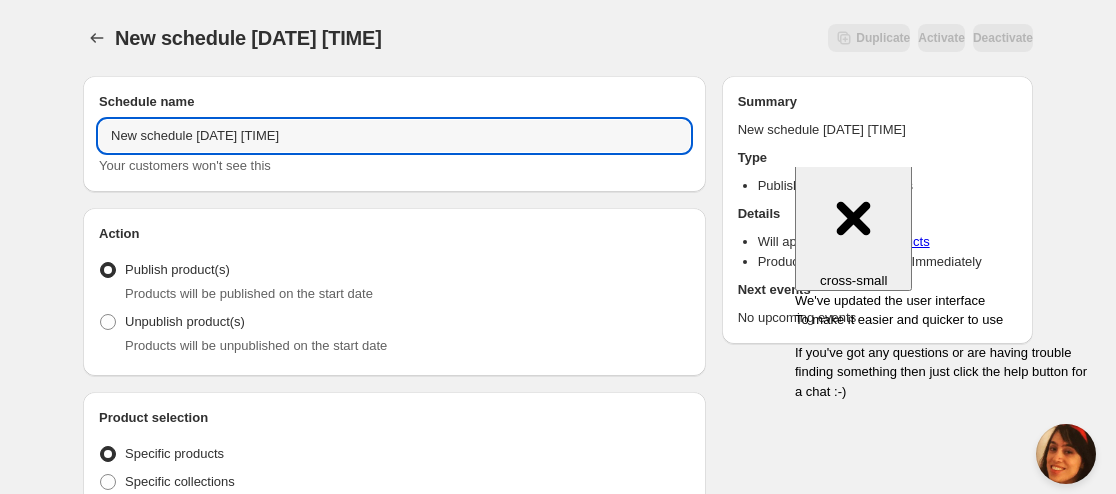 paste on "WITH DOLL" 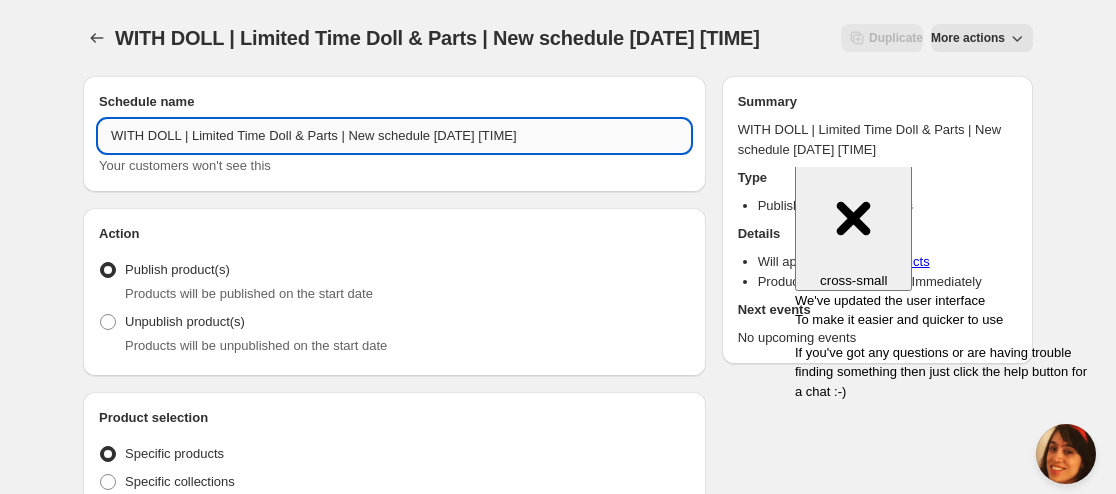 drag, startPoint x: 426, startPoint y: 128, endPoint x: 345, endPoint y: 136, distance: 81.394104 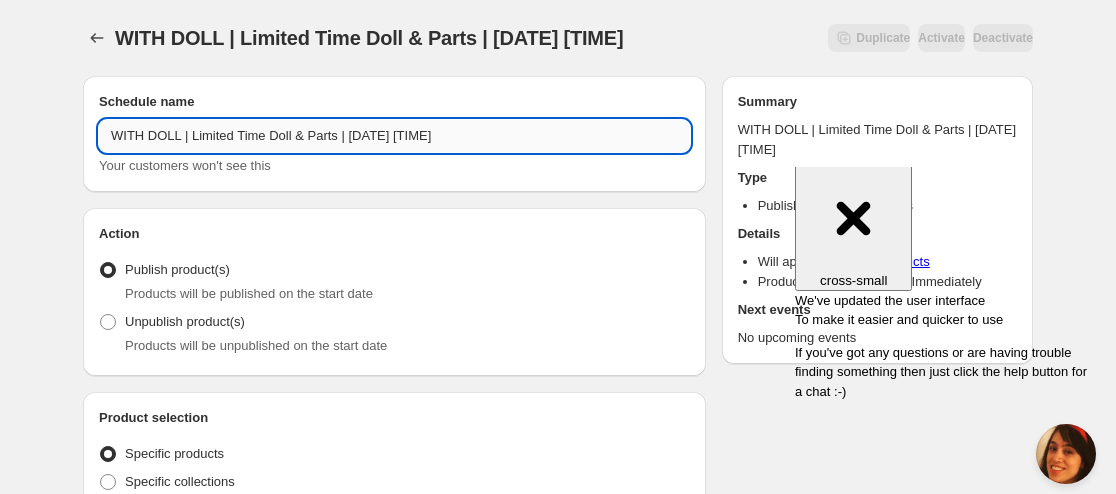 click on "WITH DOLL | Limited Time Doll & Parts | [DATE] [TIME]" at bounding box center (394, 136) 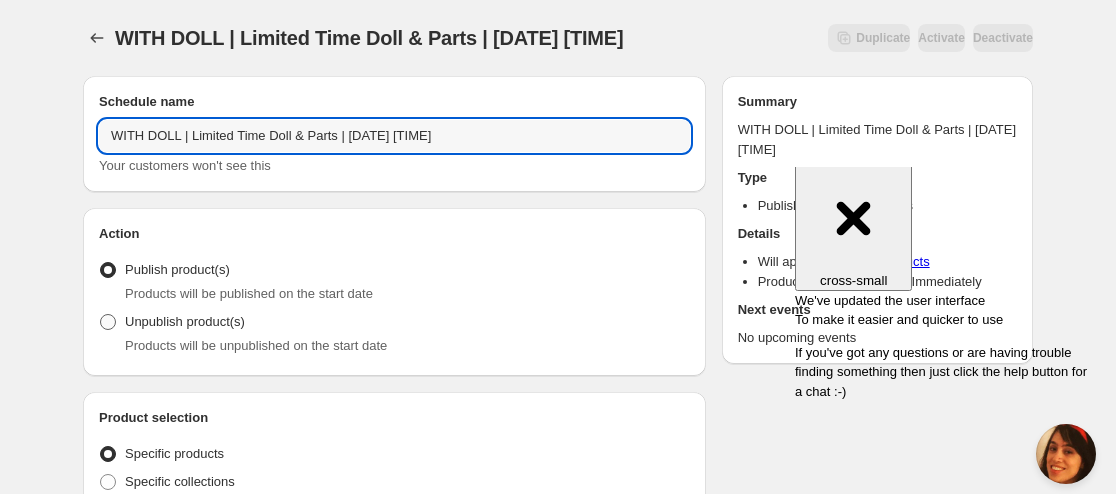 type on "WITH DOLL | Limited Time Doll & Parts | [DATE] [TIME]" 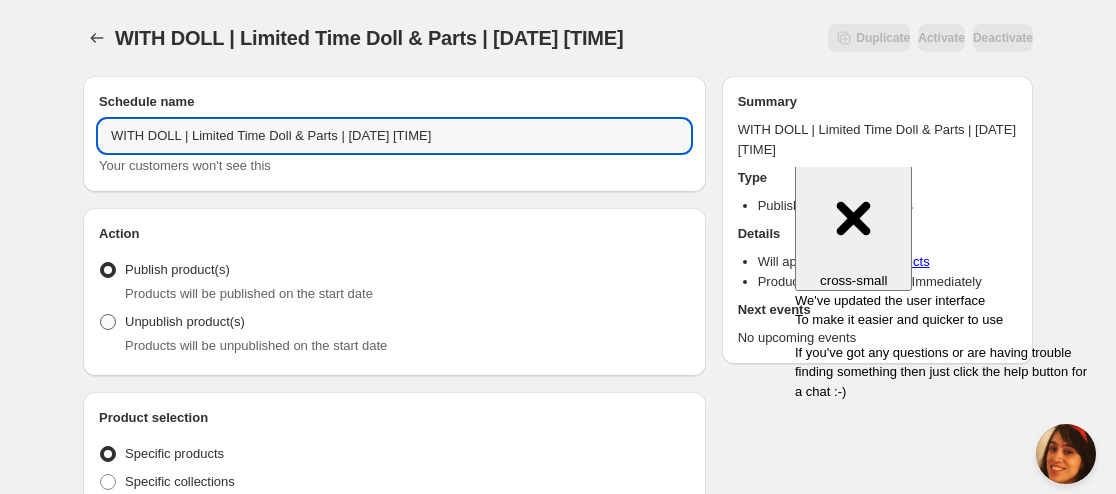 radio on "true" 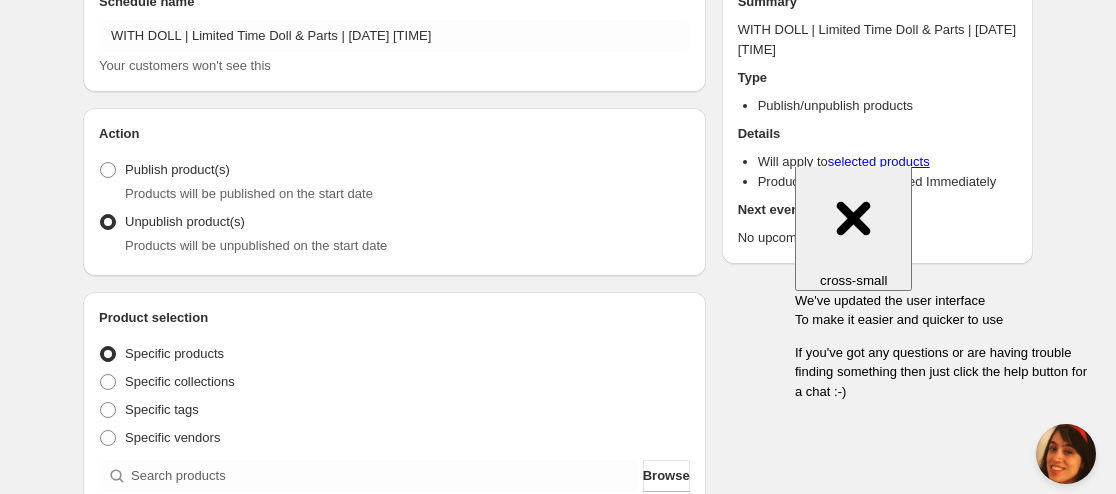scroll, scrollTop: 300, scrollLeft: 0, axis: vertical 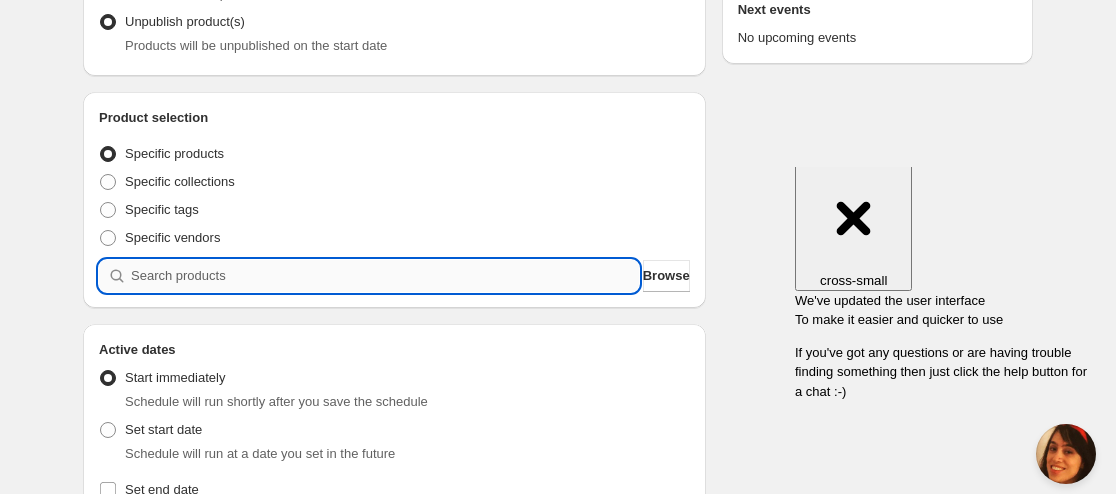 click at bounding box center [385, 276] 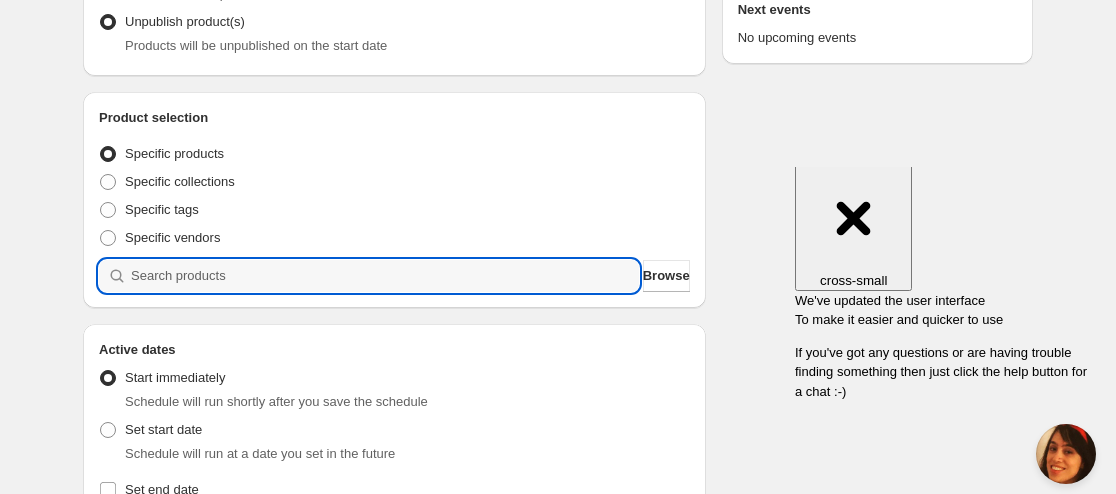 paste on "[PHONE]" 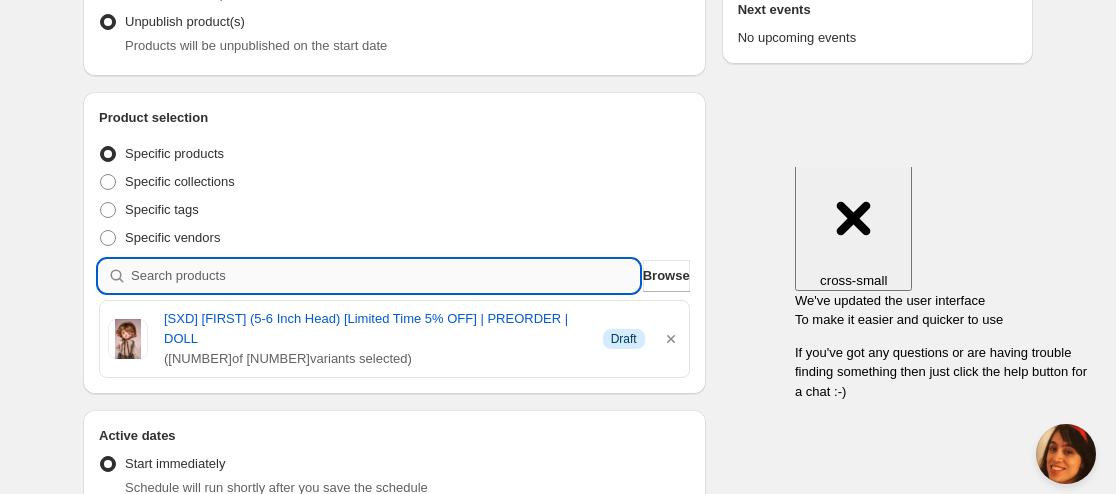 click at bounding box center (385, 276) 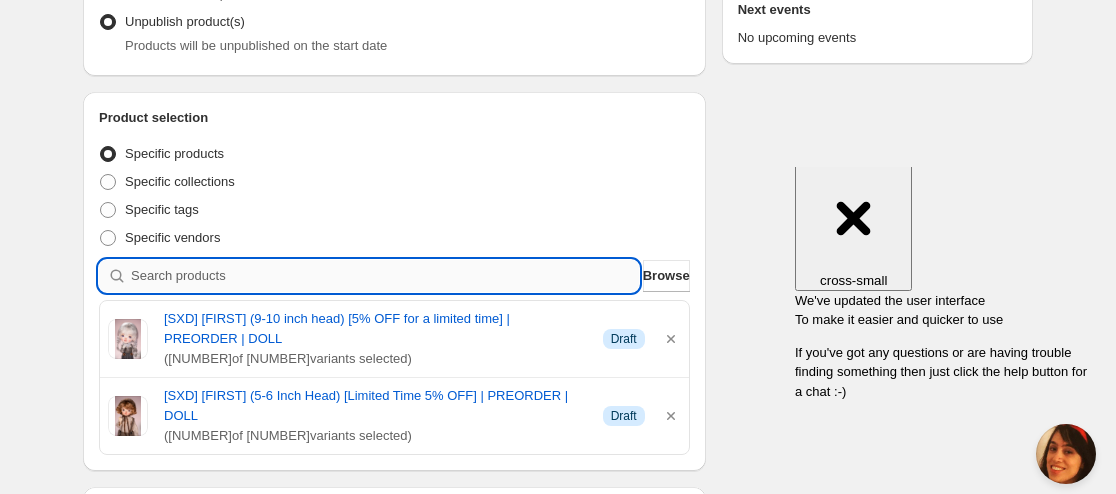click at bounding box center [385, 276] 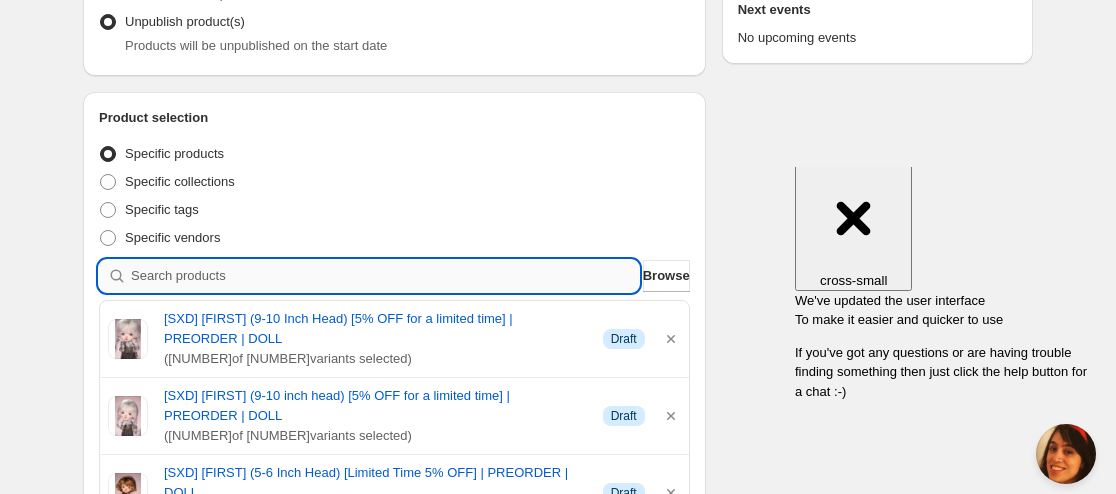 click at bounding box center [385, 276] 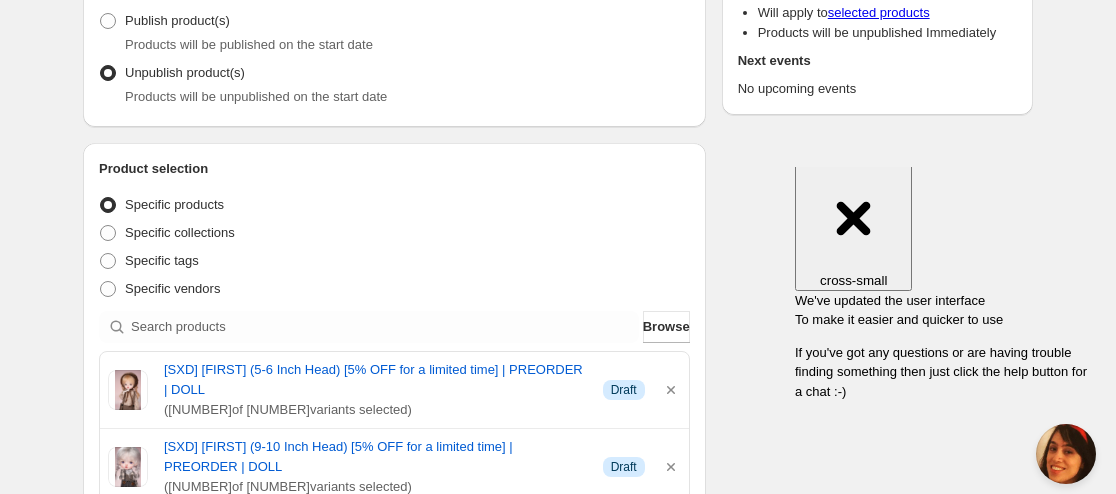scroll, scrollTop: 400, scrollLeft: 0, axis: vertical 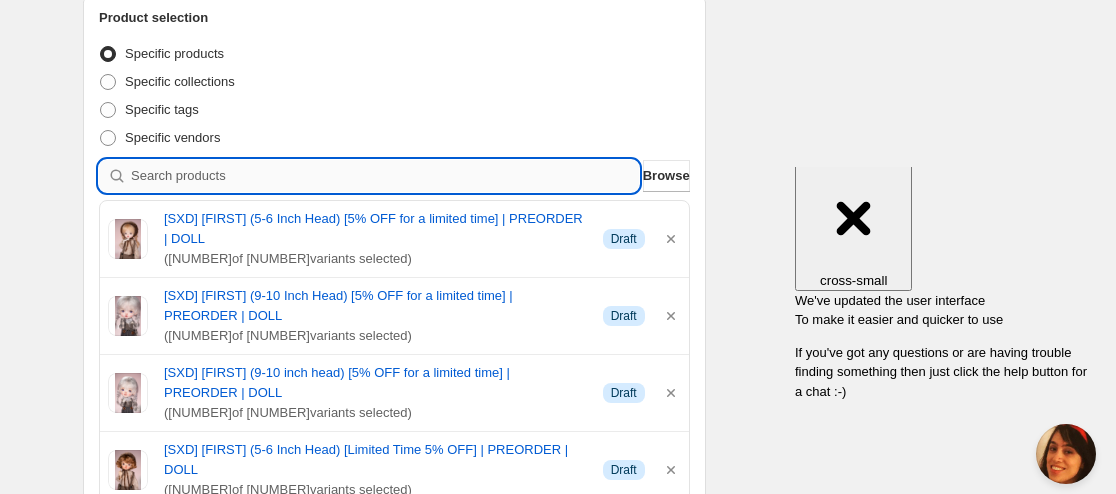 click at bounding box center (385, 176) 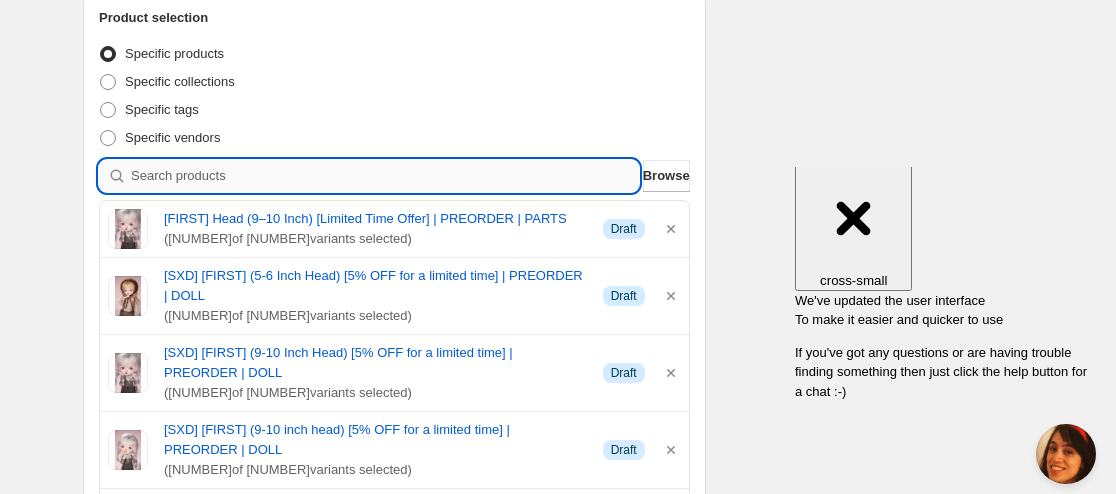 click at bounding box center (385, 176) 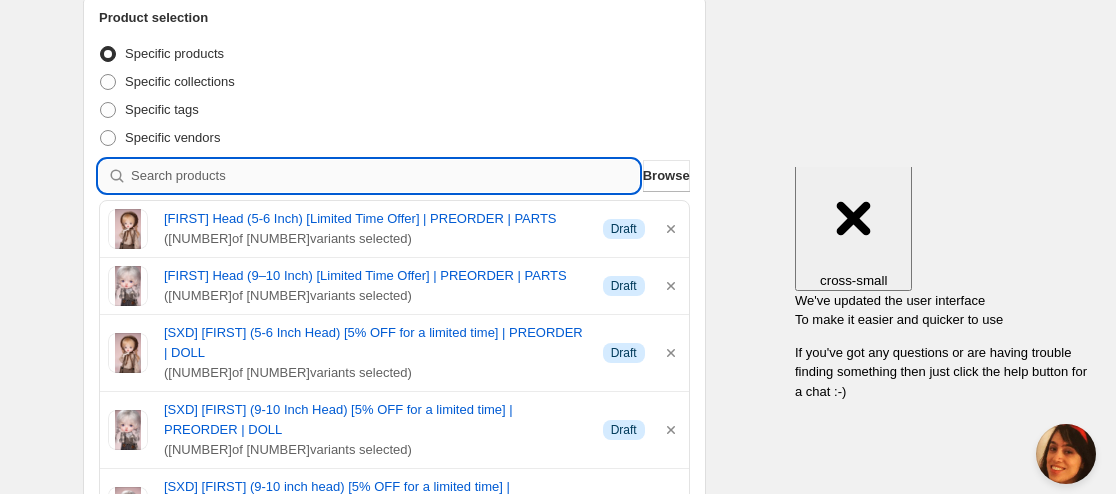 click at bounding box center [385, 176] 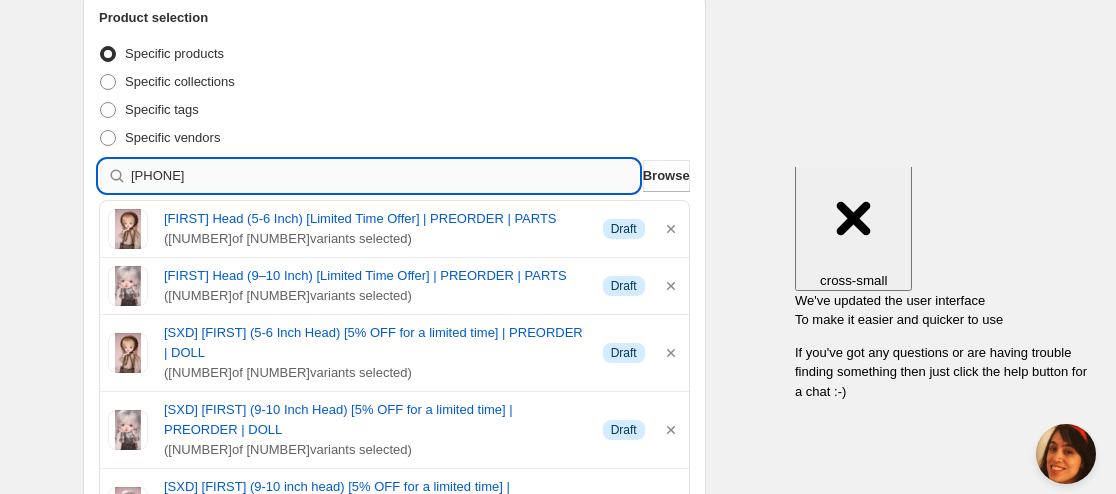 type 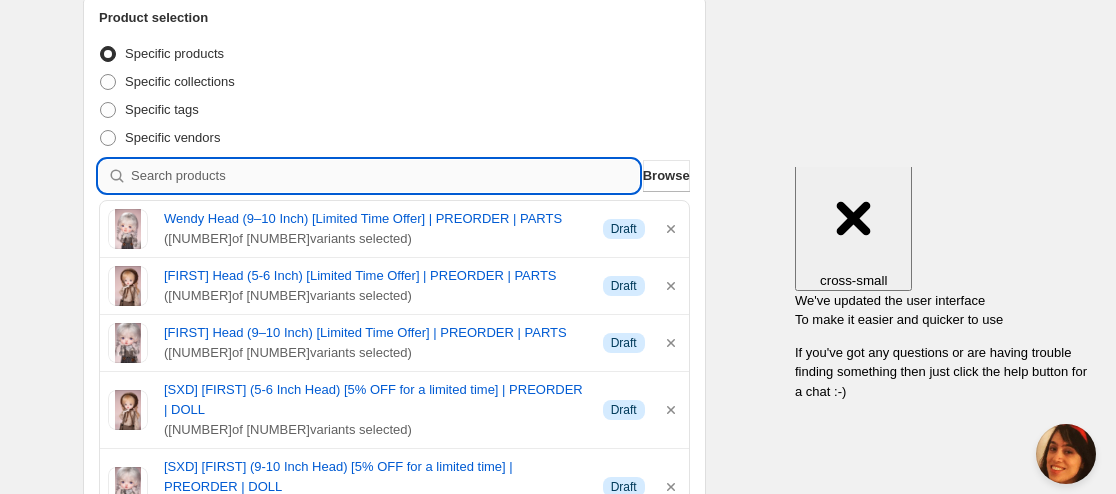 click at bounding box center [385, 176] 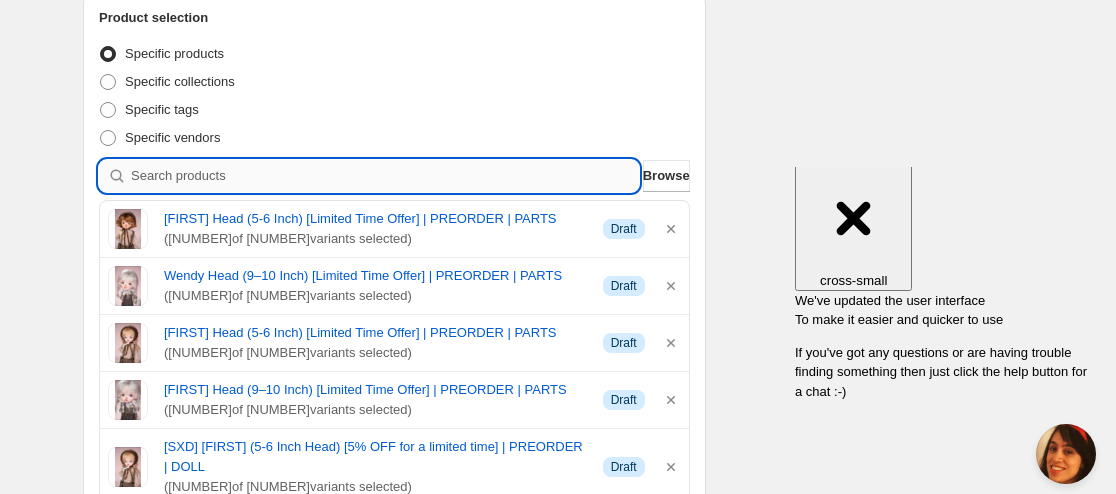 click at bounding box center [385, 176] 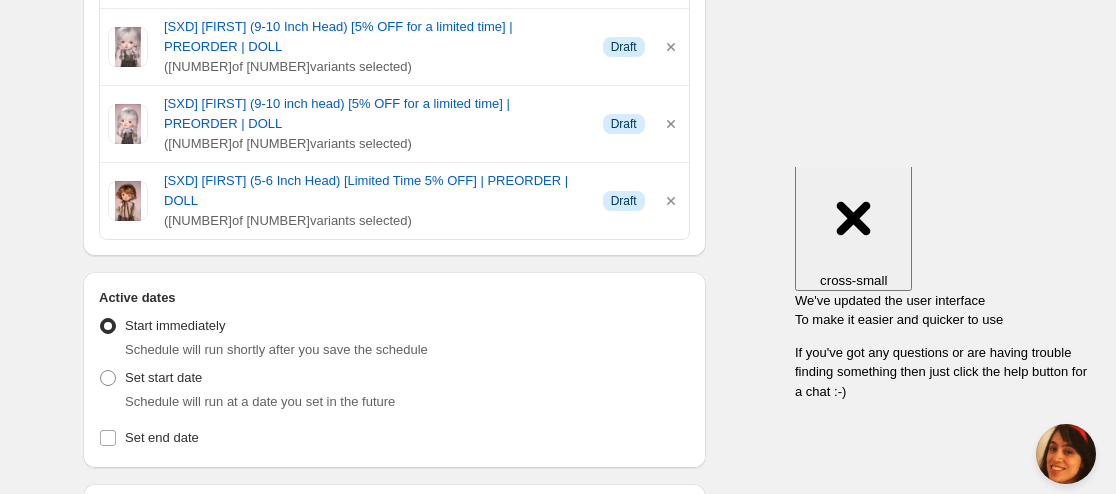 scroll, scrollTop: 1200, scrollLeft: 0, axis: vertical 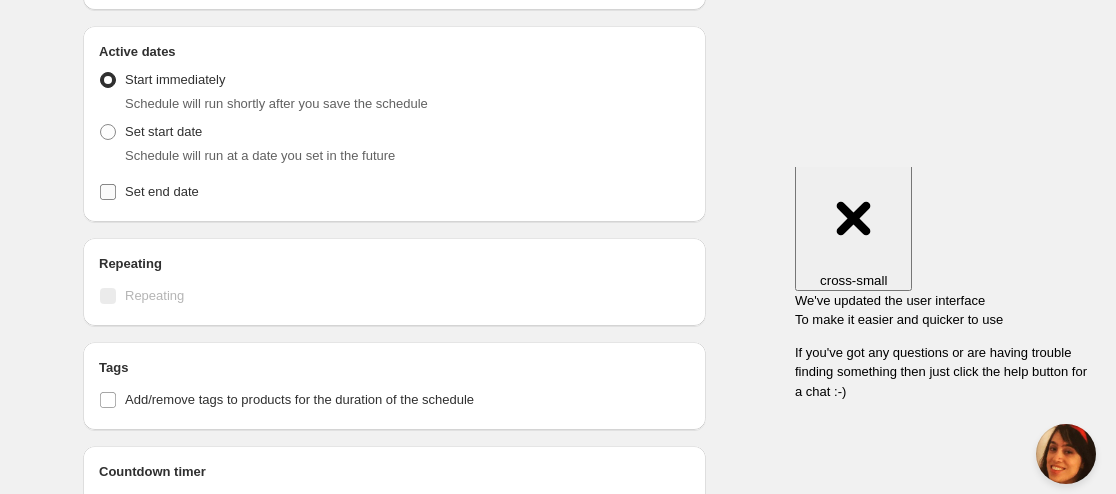 click on "Set end date" at bounding box center (108, 192) 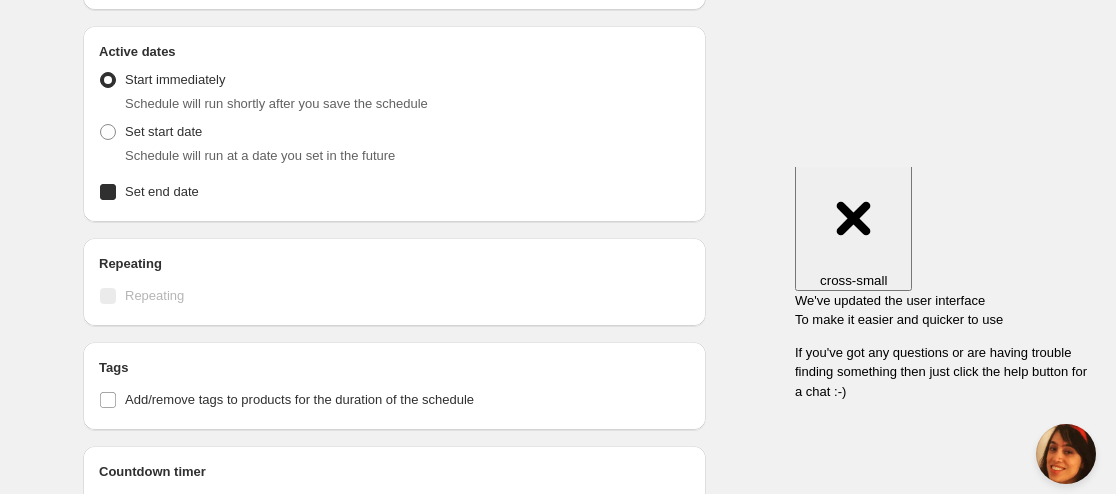 checkbox on "true" 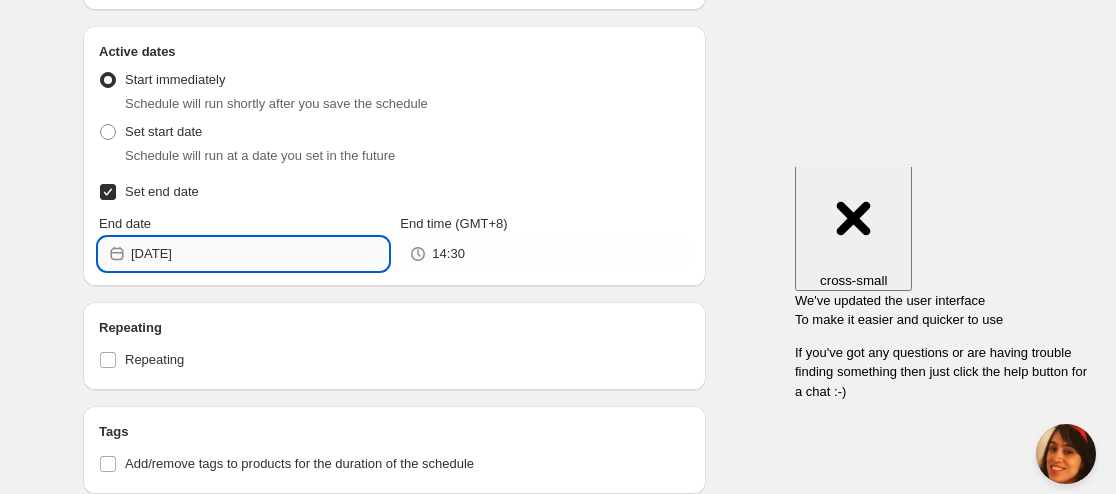 click on "[DATE]" at bounding box center [259, 254] 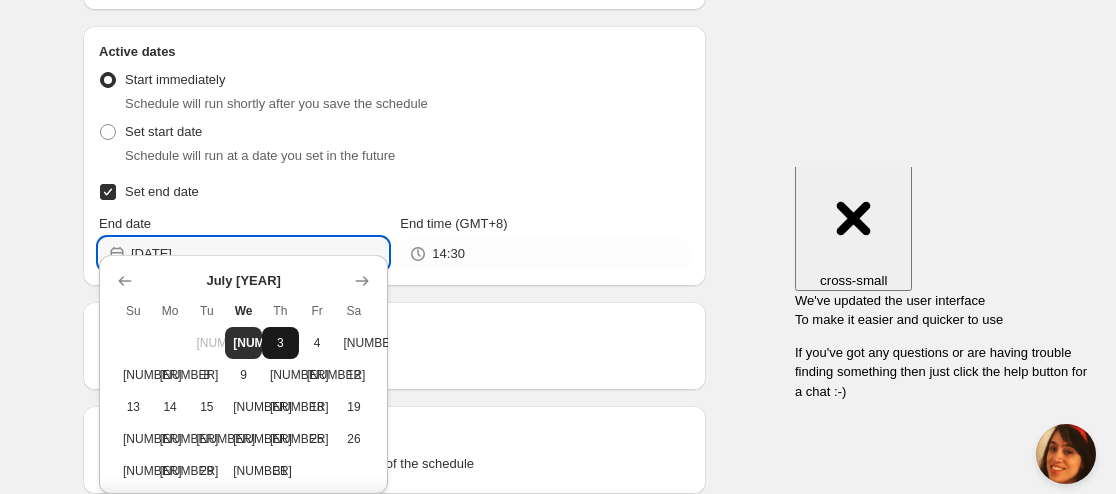 click on "3" at bounding box center [280, 343] 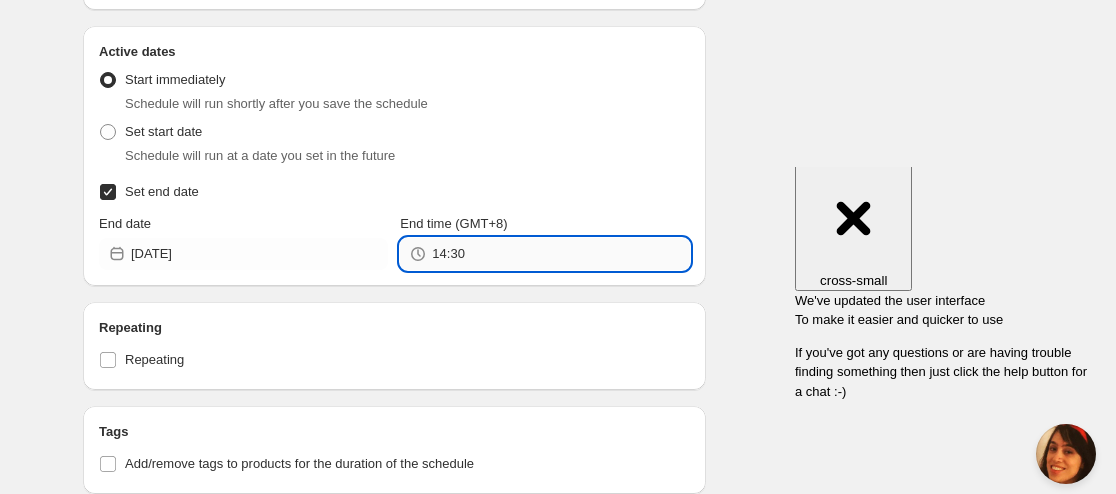 click on "14:30" at bounding box center (560, 254) 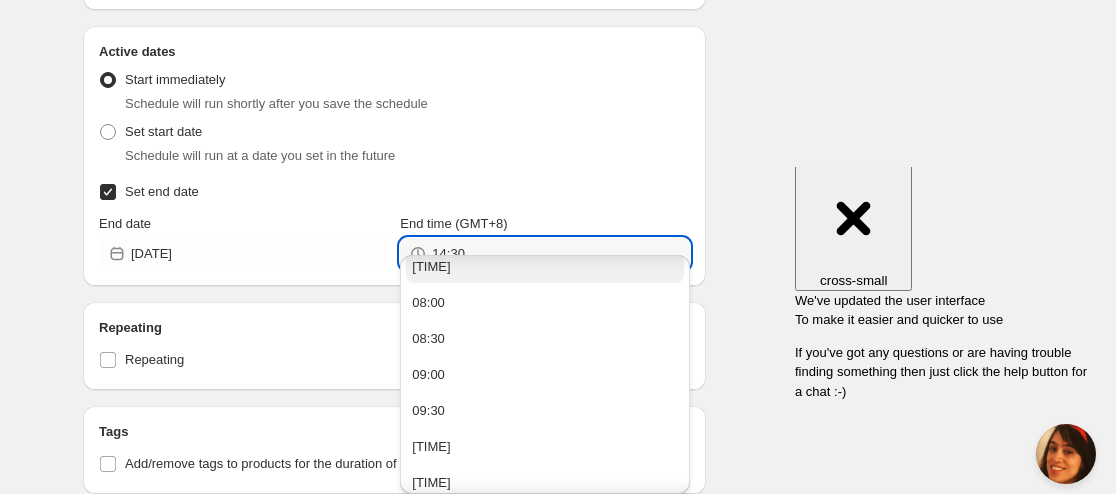 scroll, scrollTop: 600, scrollLeft: 0, axis: vertical 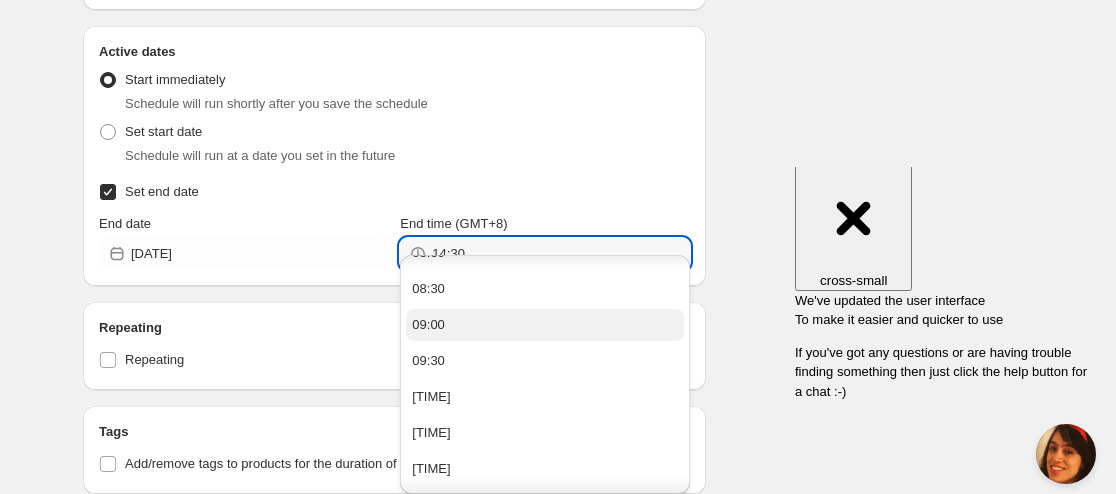 click on "09:00" at bounding box center (544, 325) 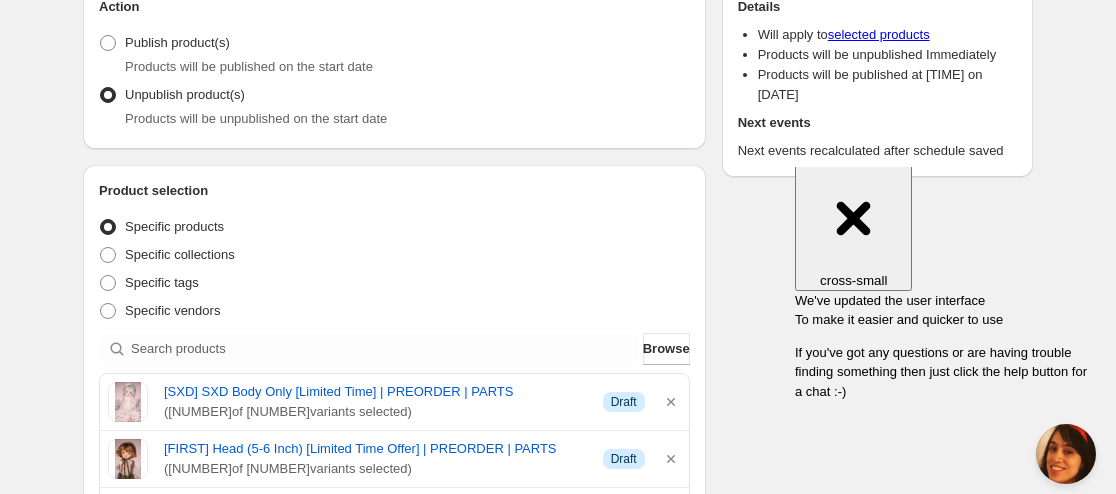 scroll, scrollTop: 0, scrollLeft: 0, axis: both 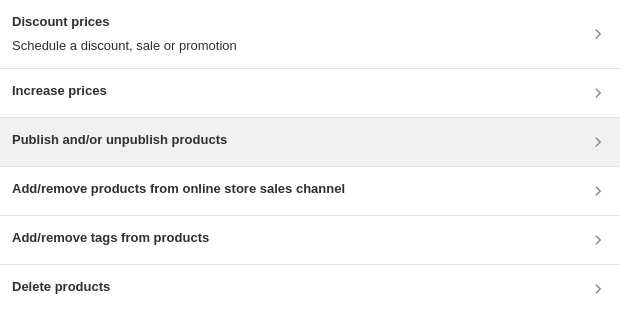 click on "Publish and/or unpublish products" at bounding box center [119, 140] 